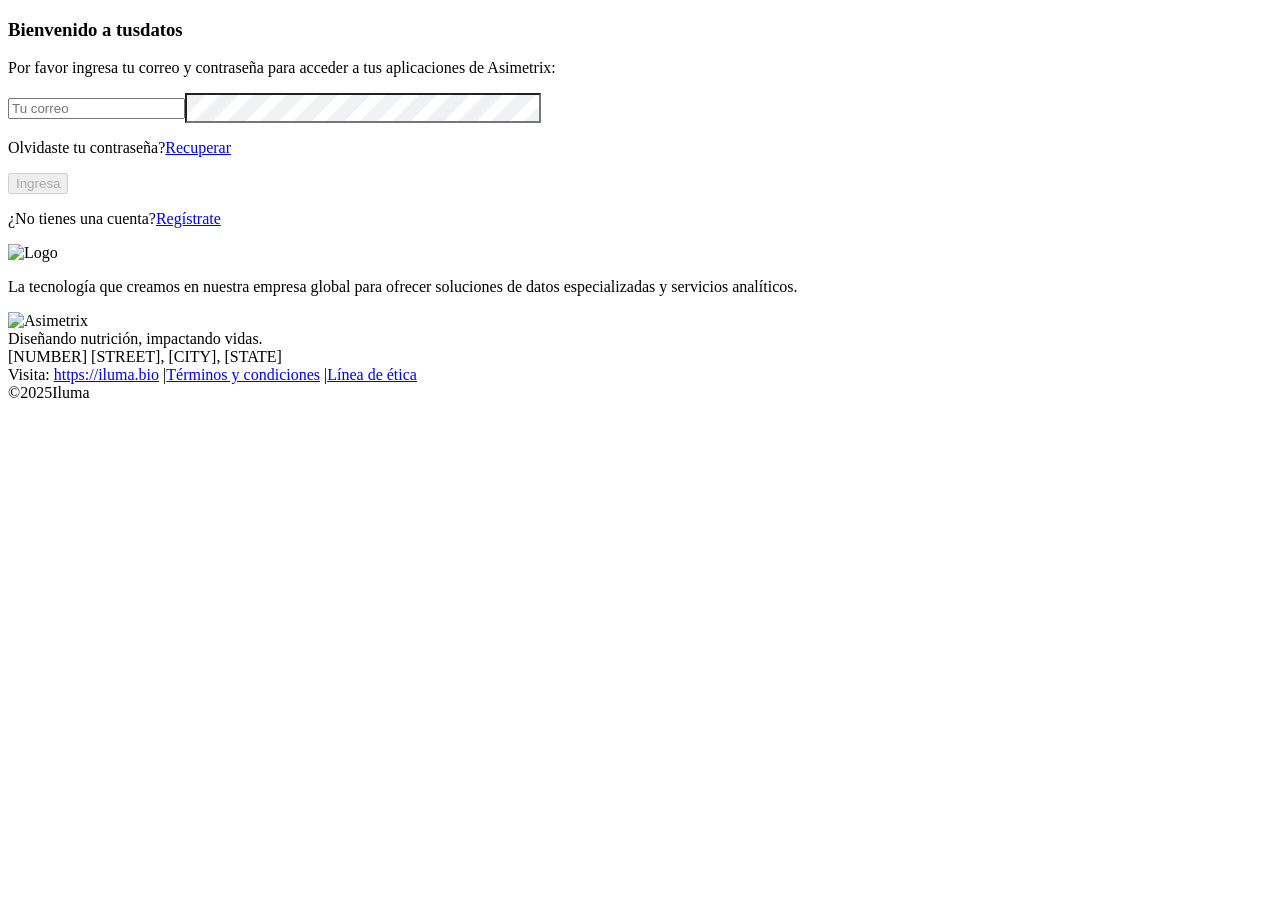 scroll, scrollTop: 0, scrollLeft: 0, axis: both 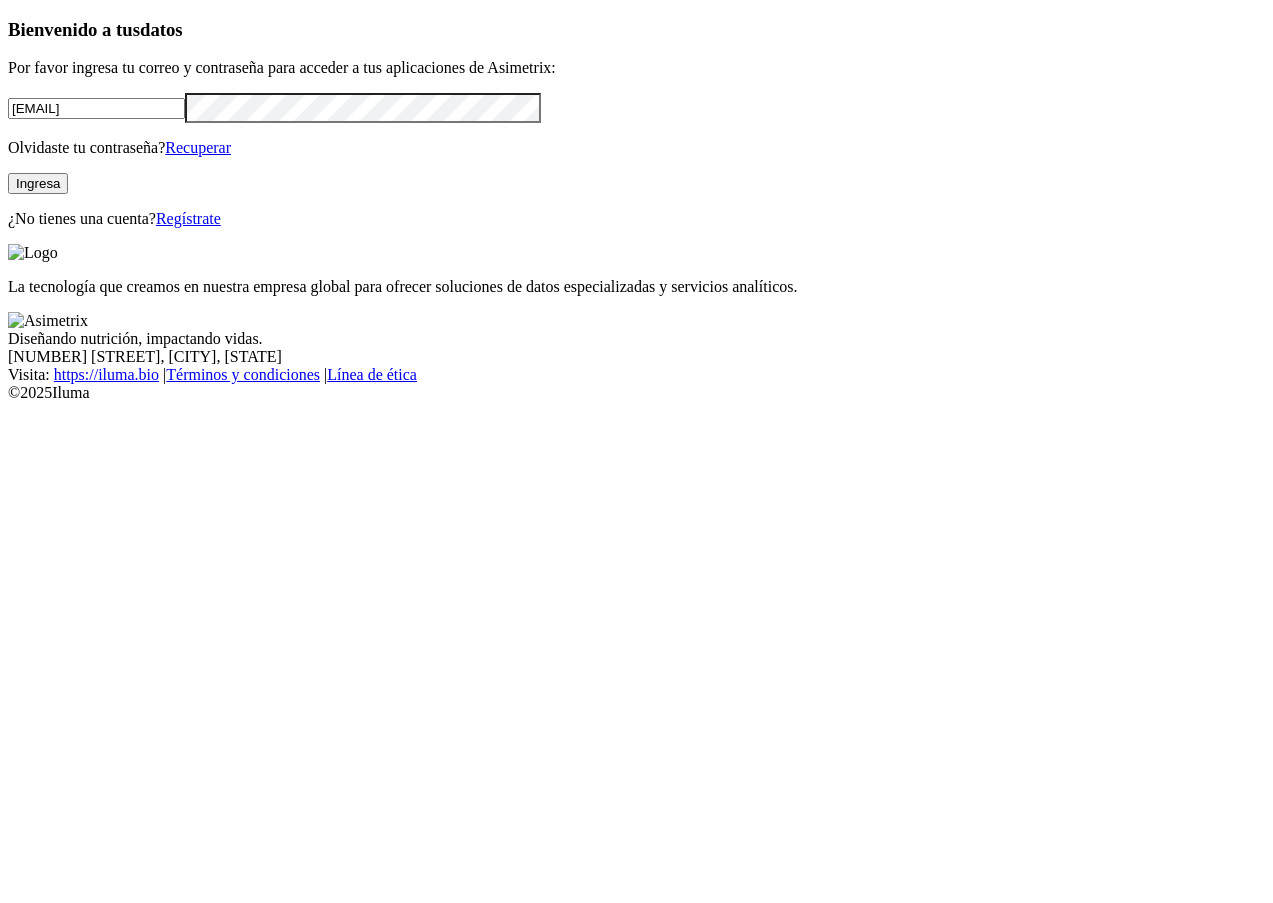 click on "Ingresa" at bounding box center [38, 183] 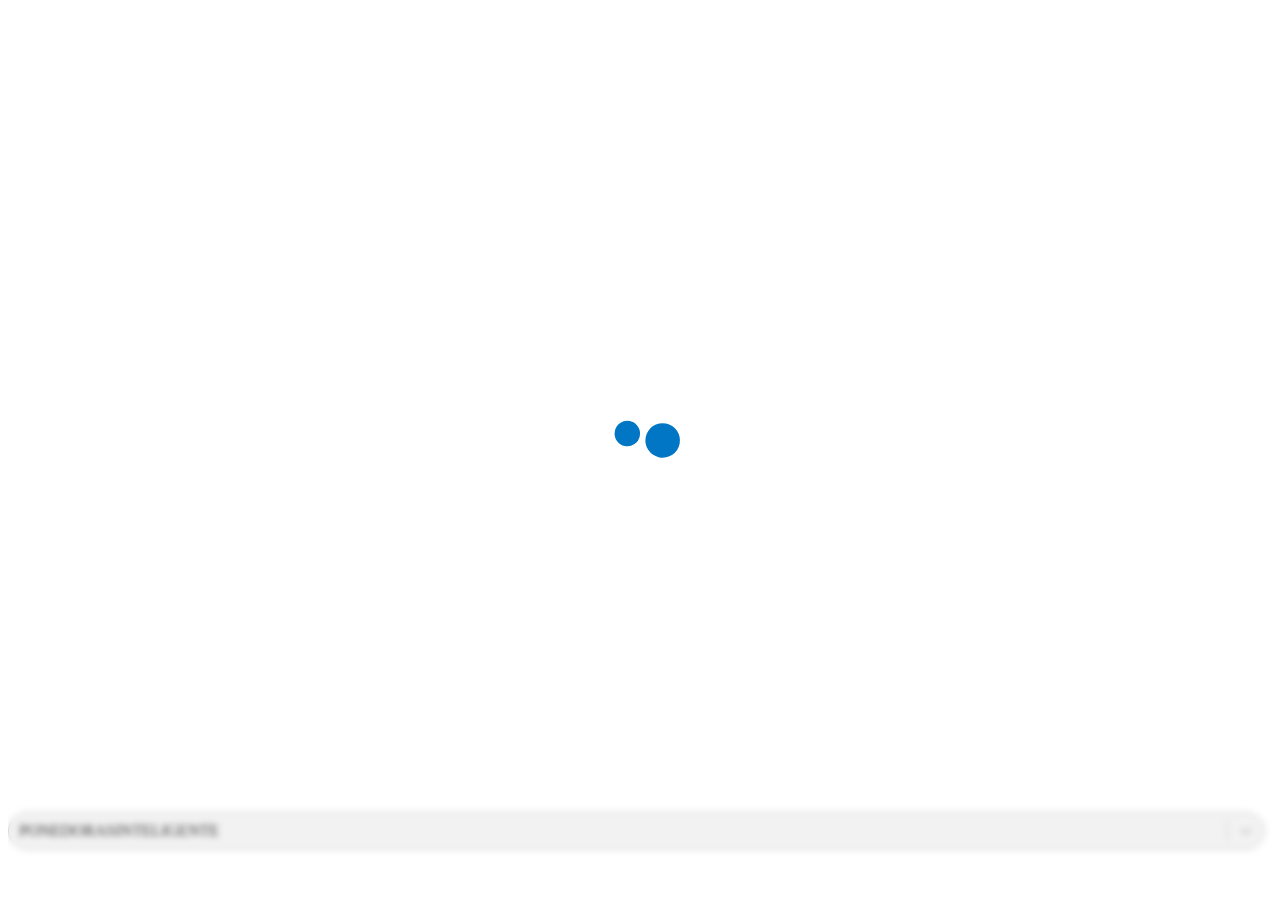 scroll, scrollTop: 0, scrollLeft: 0, axis: both 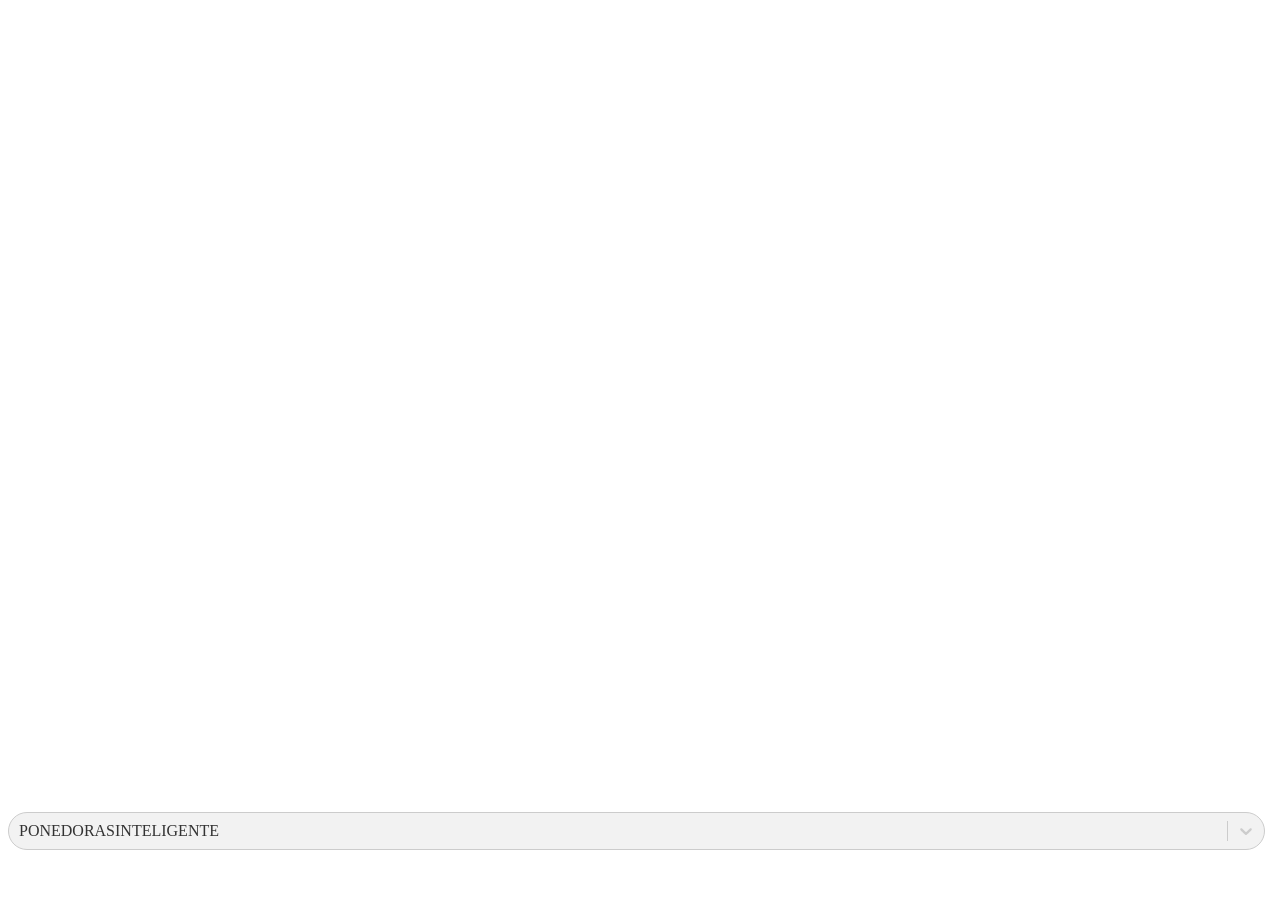 click on "PONEDORASINTELIGENTE
.cls-1 {
fill: none;
}
ABC Nutricional Alometrix Biocheck Booster Calidad Huevo
Comparador Lotes
Econometrix Ponedoras
File Manager IPI
.f833c649-ebfd-4bf3-83aa-e64b698d0dc5 {
fill: none;
stroke-linecap: round;
stroke-linejoin: round;
stroke-width: 3 !important;
}
Know Módulo de sanidad Pigmentación Cáscara Split Feeding" at bounding box center [636, 1554] 